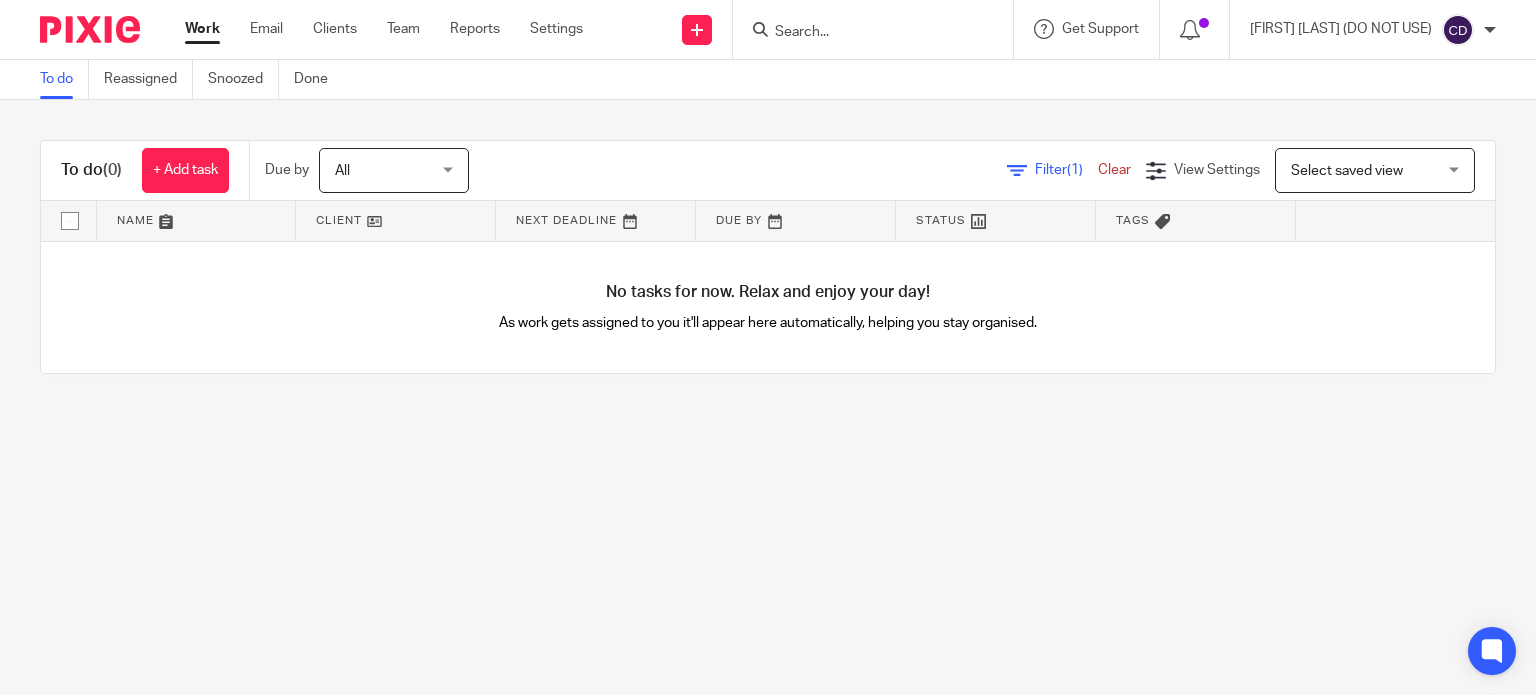 scroll, scrollTop: 0, scrollLeft: 0, axis: both 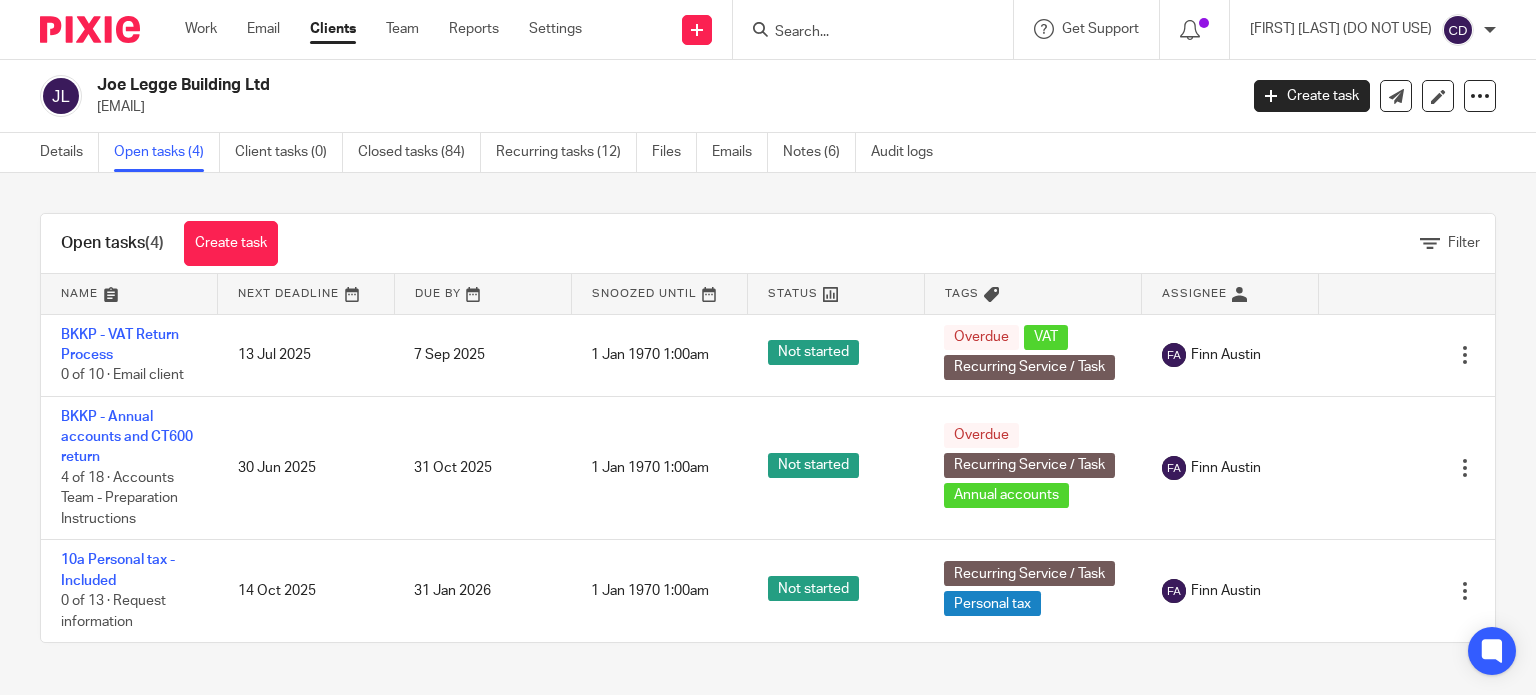 click at bounding box center [863, 33] 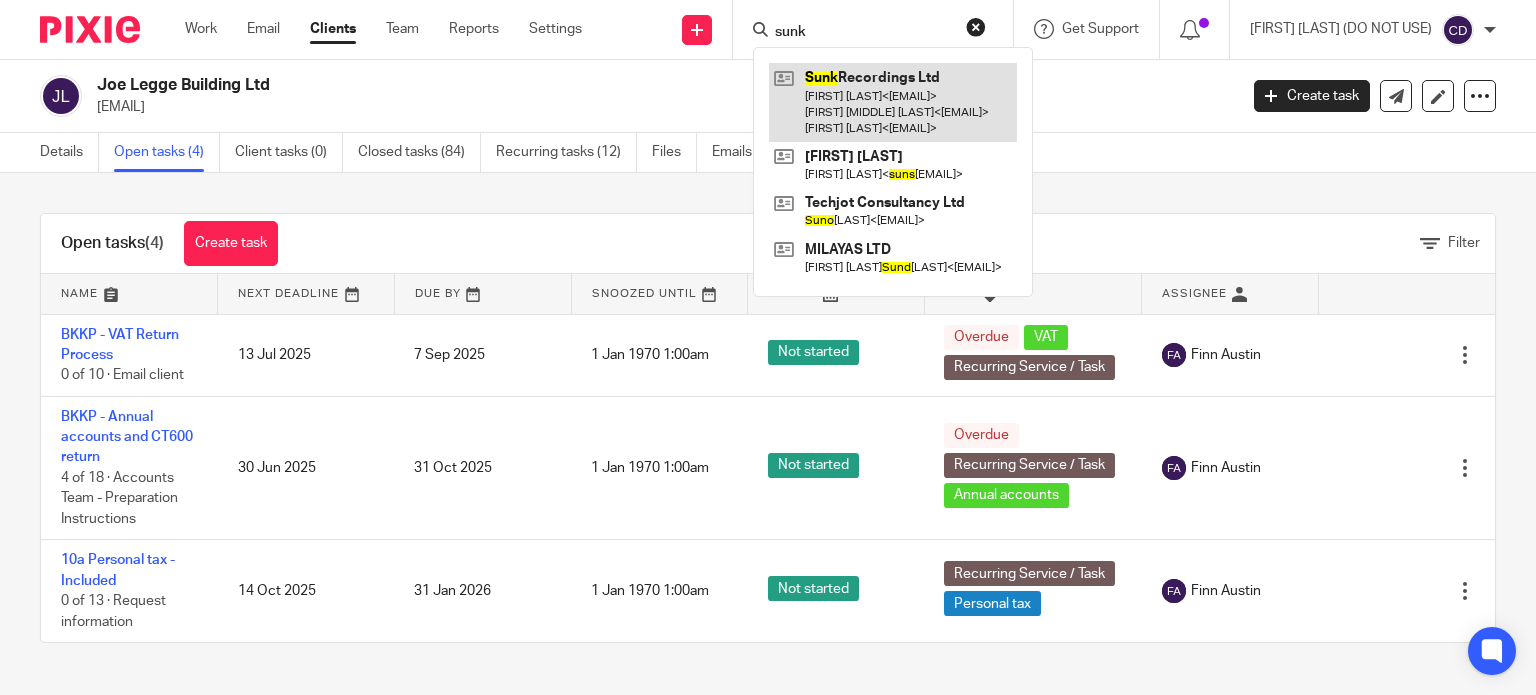type on "sunk" 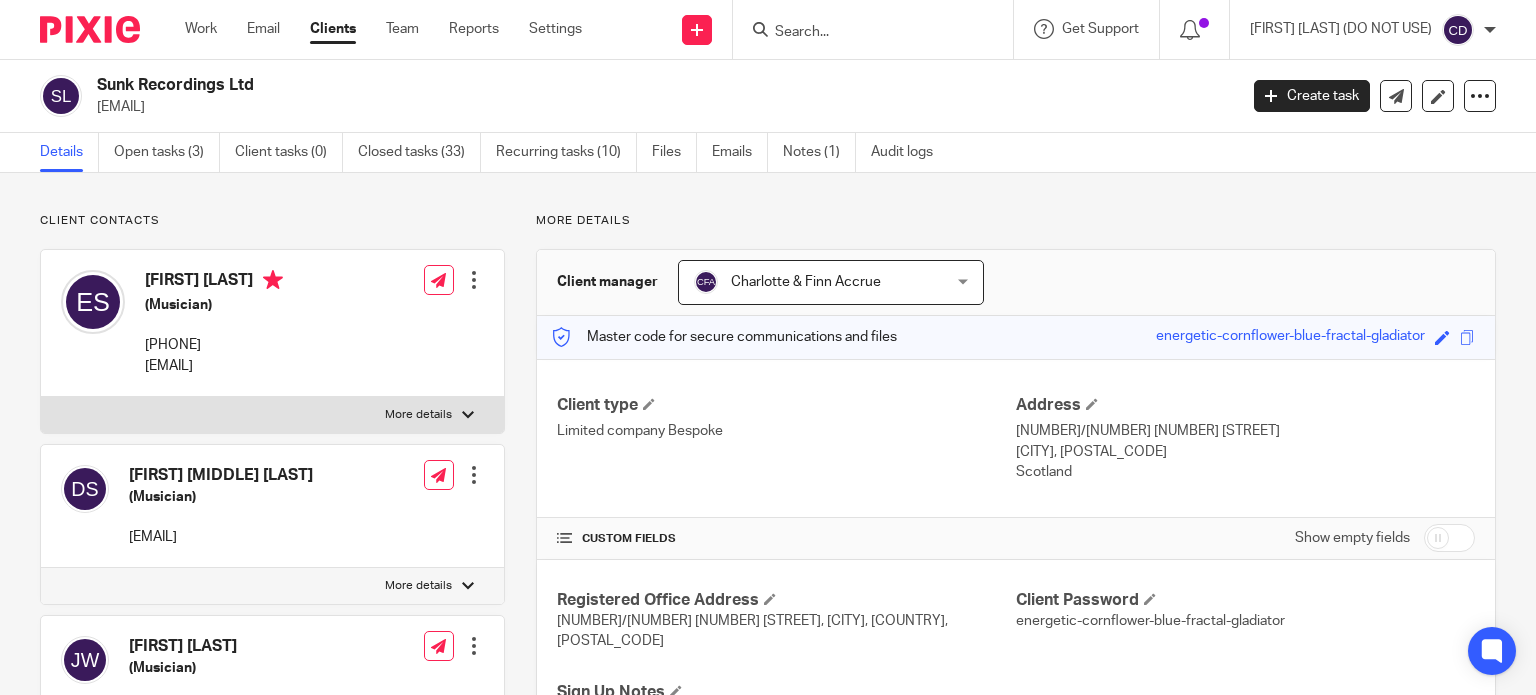 scroll, scrollTop: 0, scrollLeft: 0, axis: both 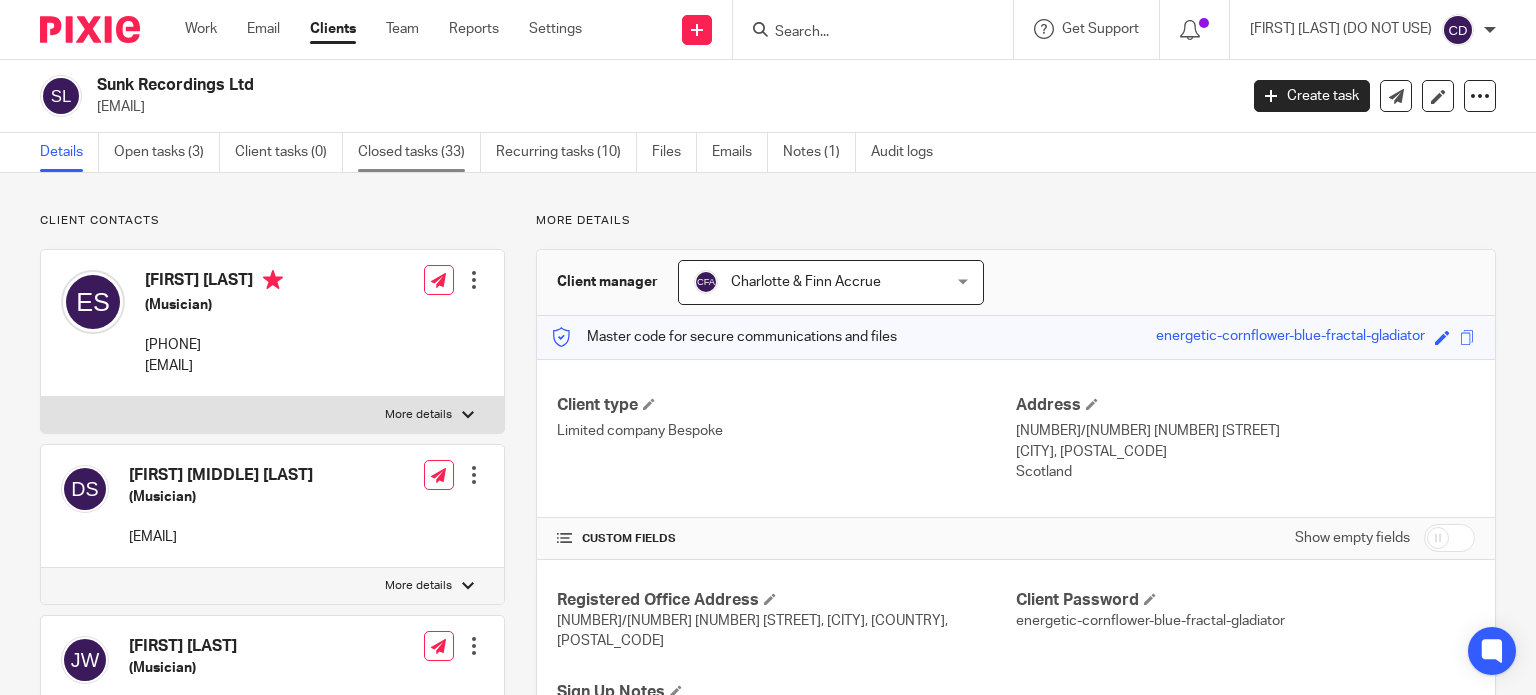 click on "Closed tasks (33)" at bounding box center (419, 152) 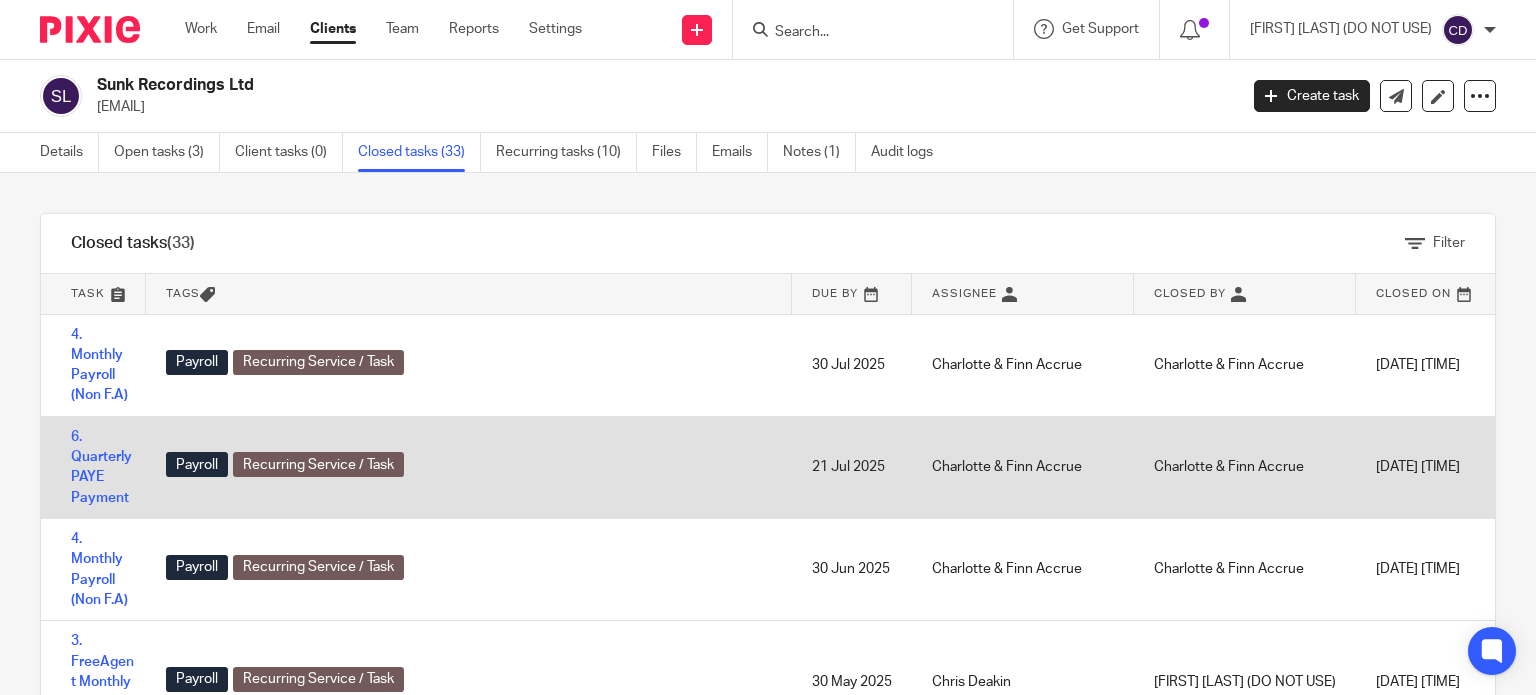 scroll, scrollTop: 0, scrollLeft: 0, axis: both 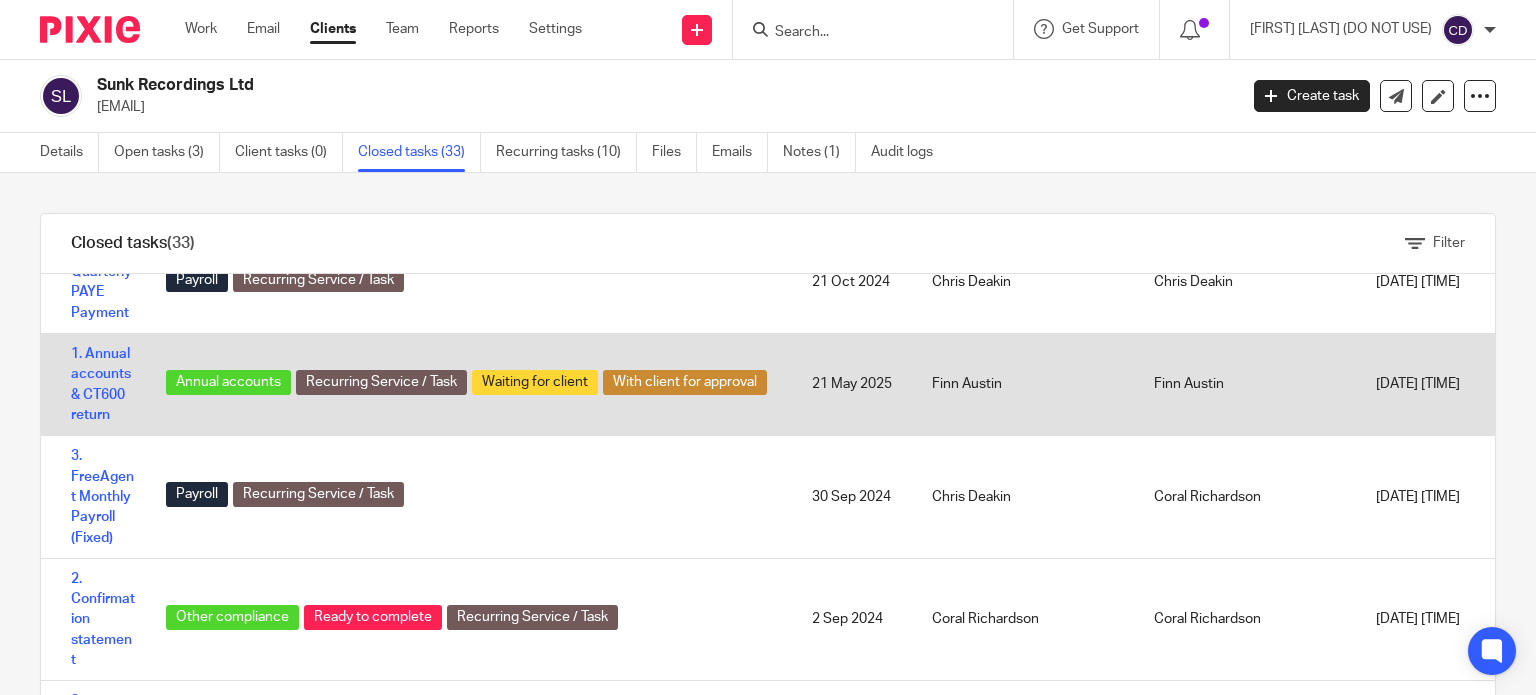 click on "1. Annual accounts & CT600 return" at bounding box center (93, 385) 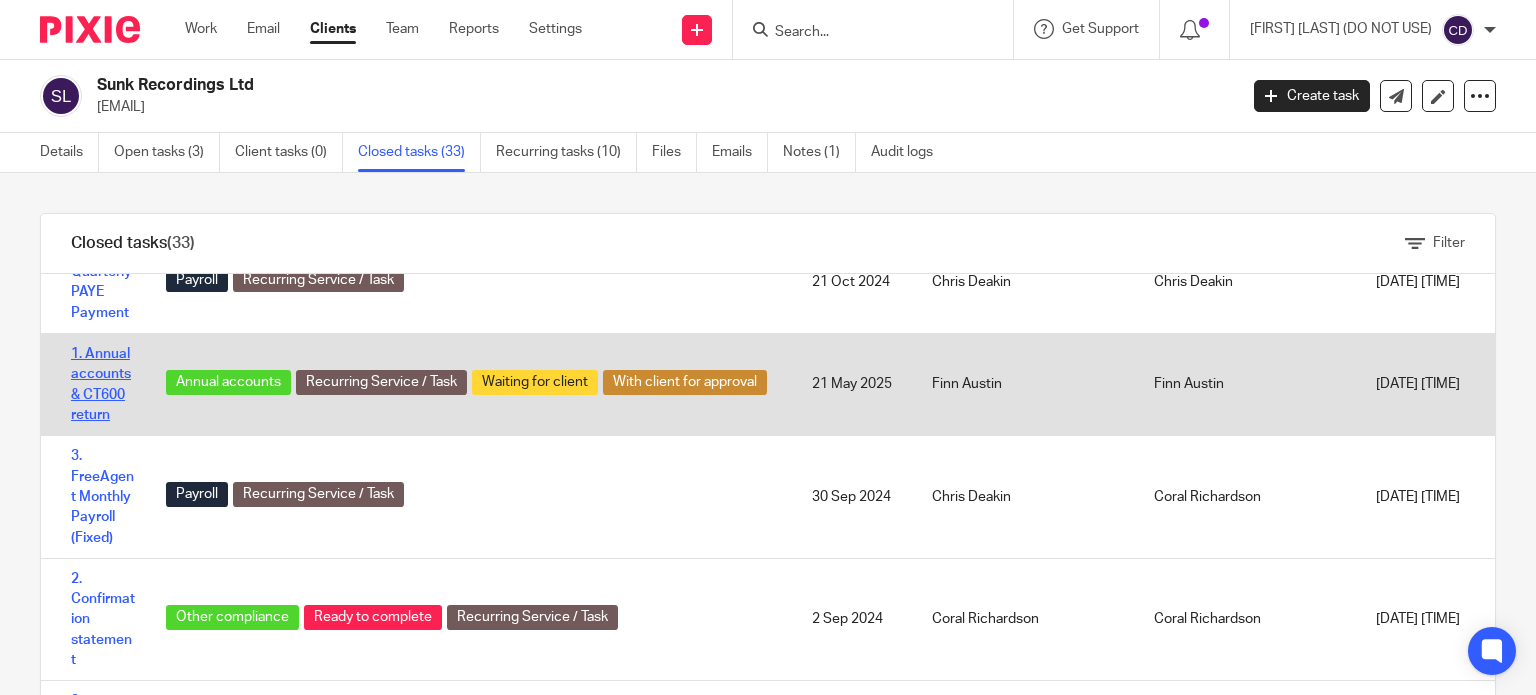 click on "1. Annual accounts & CT600 return" at bounding box center [101, 384] 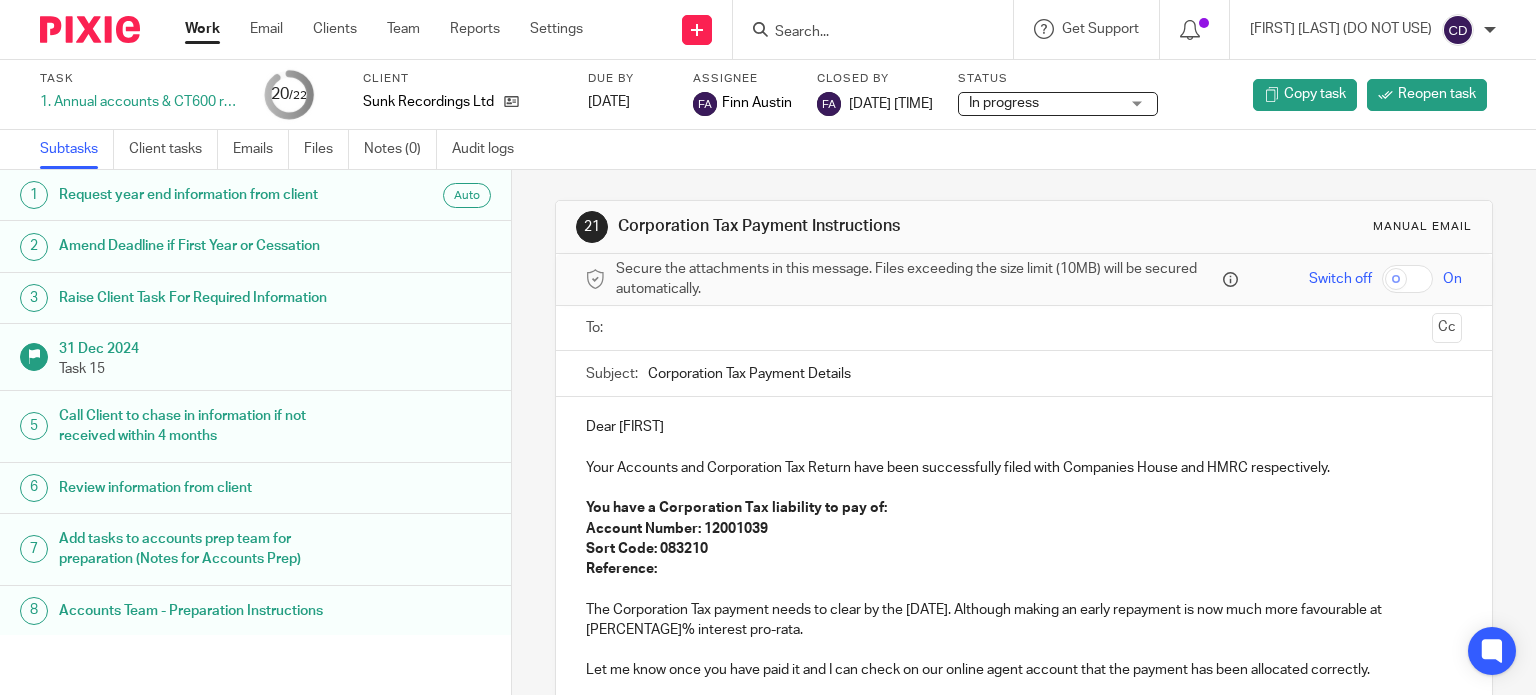 scroll, scrollTop: 0, scrollLeft: 0, axis: both 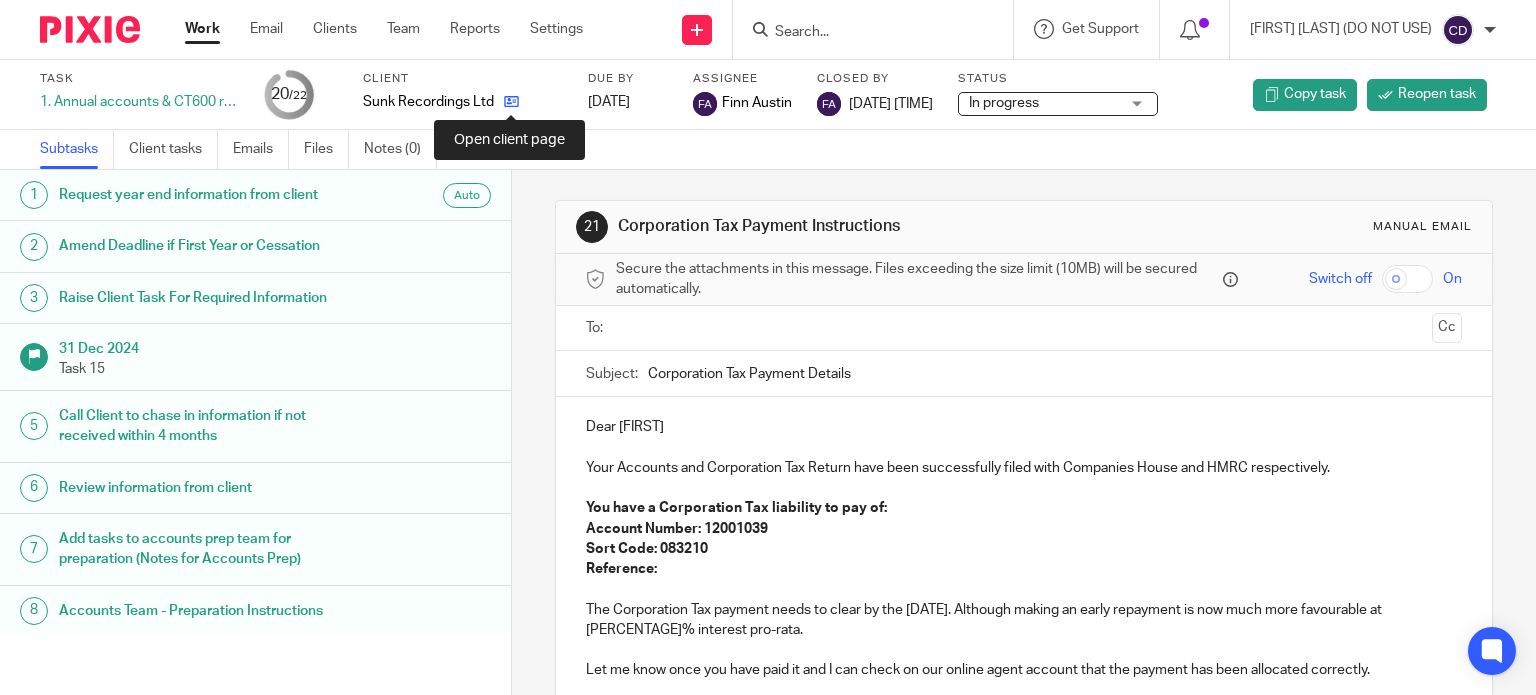click at bounding box center (511, 101) 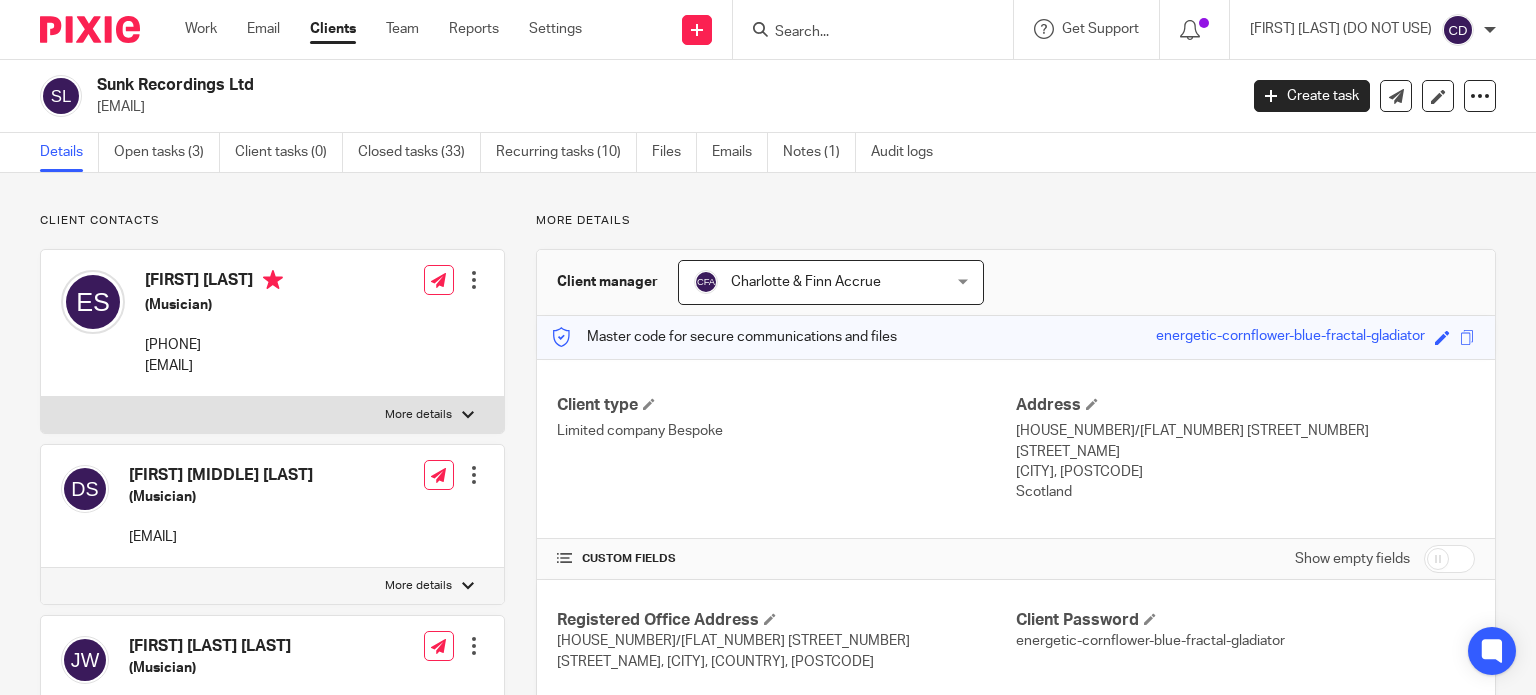 scroll, scrollTop: 0, scrollLeft: 0, axis: both 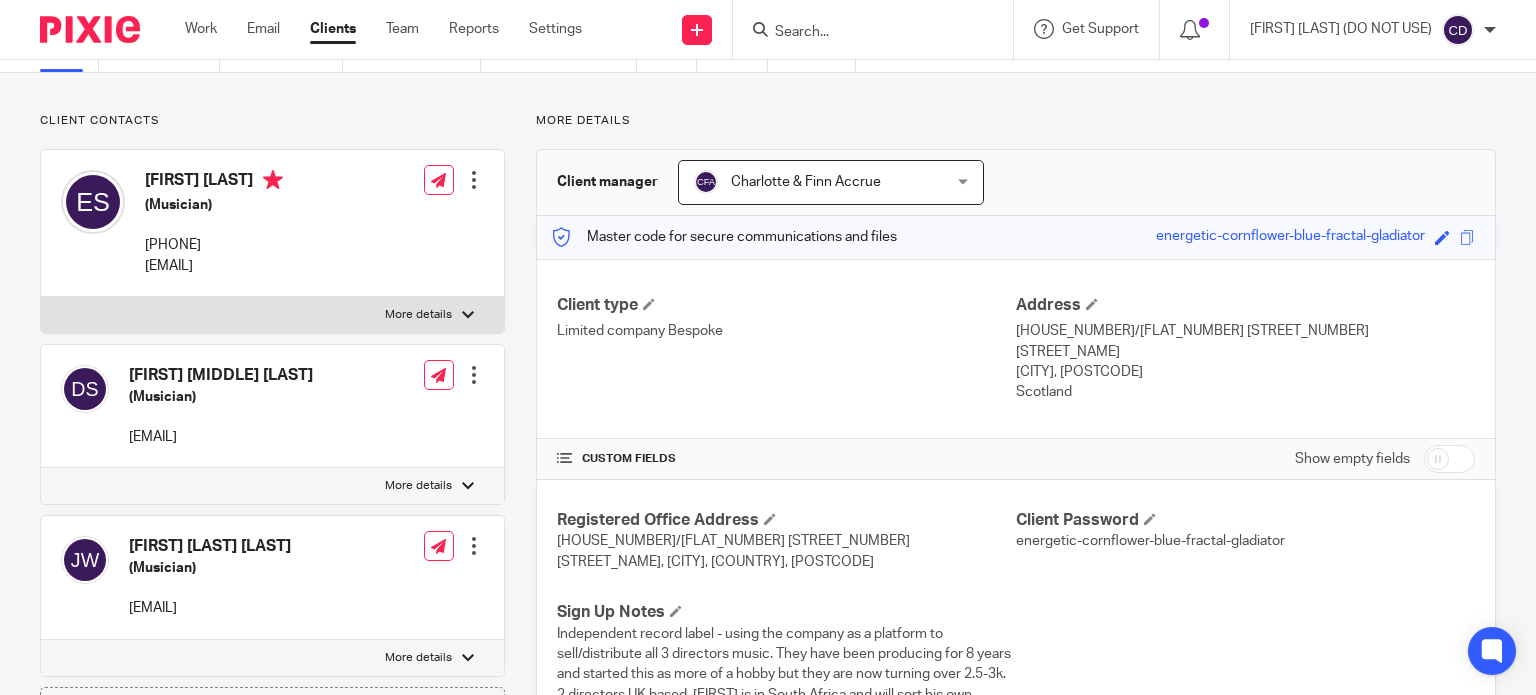 drag, startPoint x: 304, startPoint y: 605, endPoint x: 131, endPoint y: 605, distance: 173 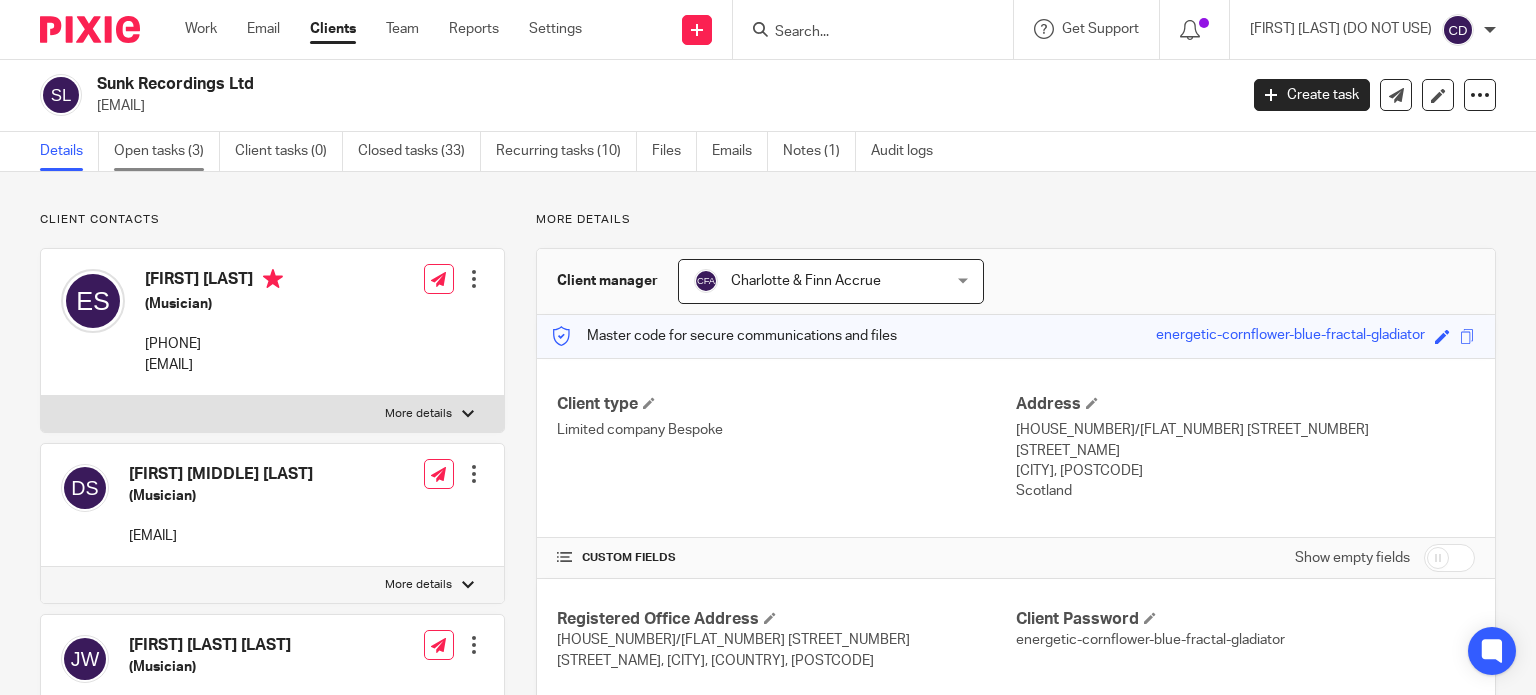 scroll, scrollTop: 0, scrollLeft: 0, axis: both 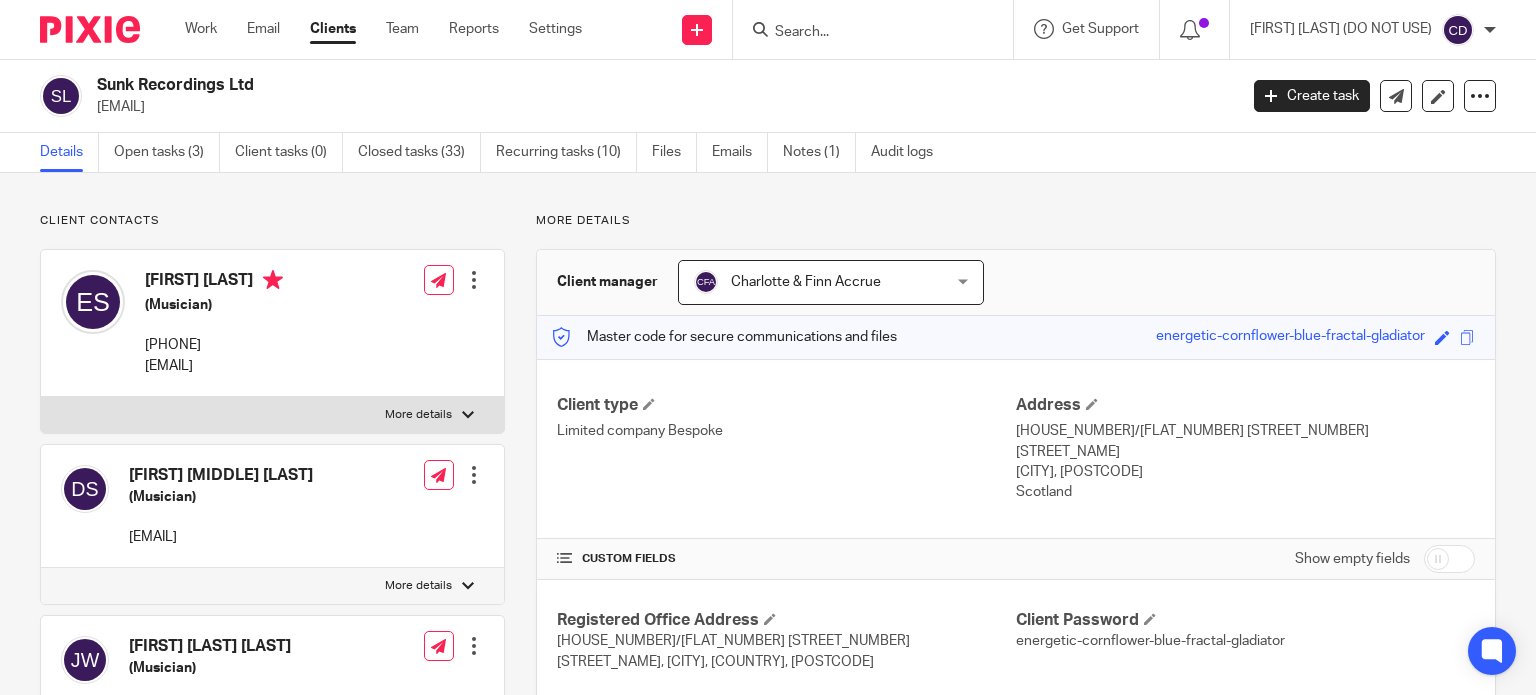 drag, startPoint x: 148, startPoint y: 152, endPoint x: 204, endPoint y: 186, distance: 65.51336 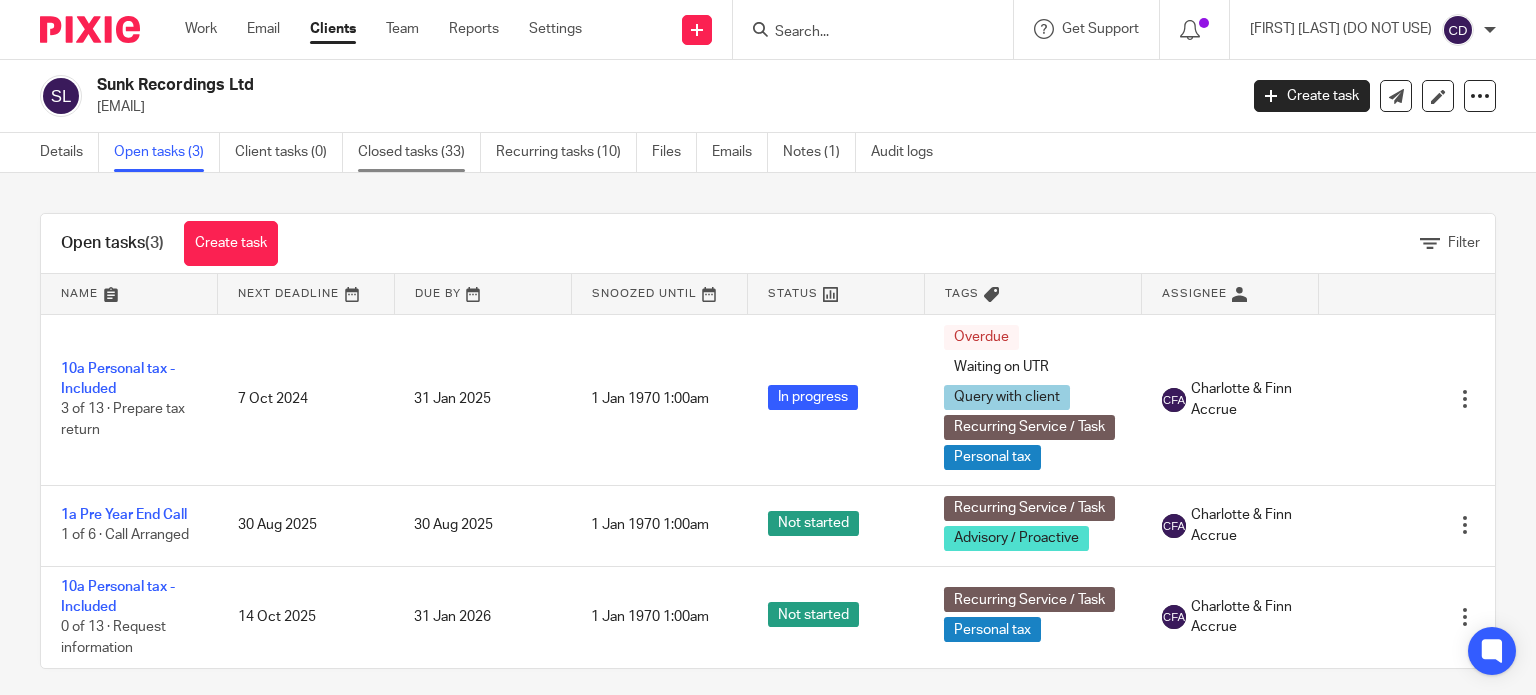 scroll, scrollTop: 0, scrollLeft: 0, axis: both 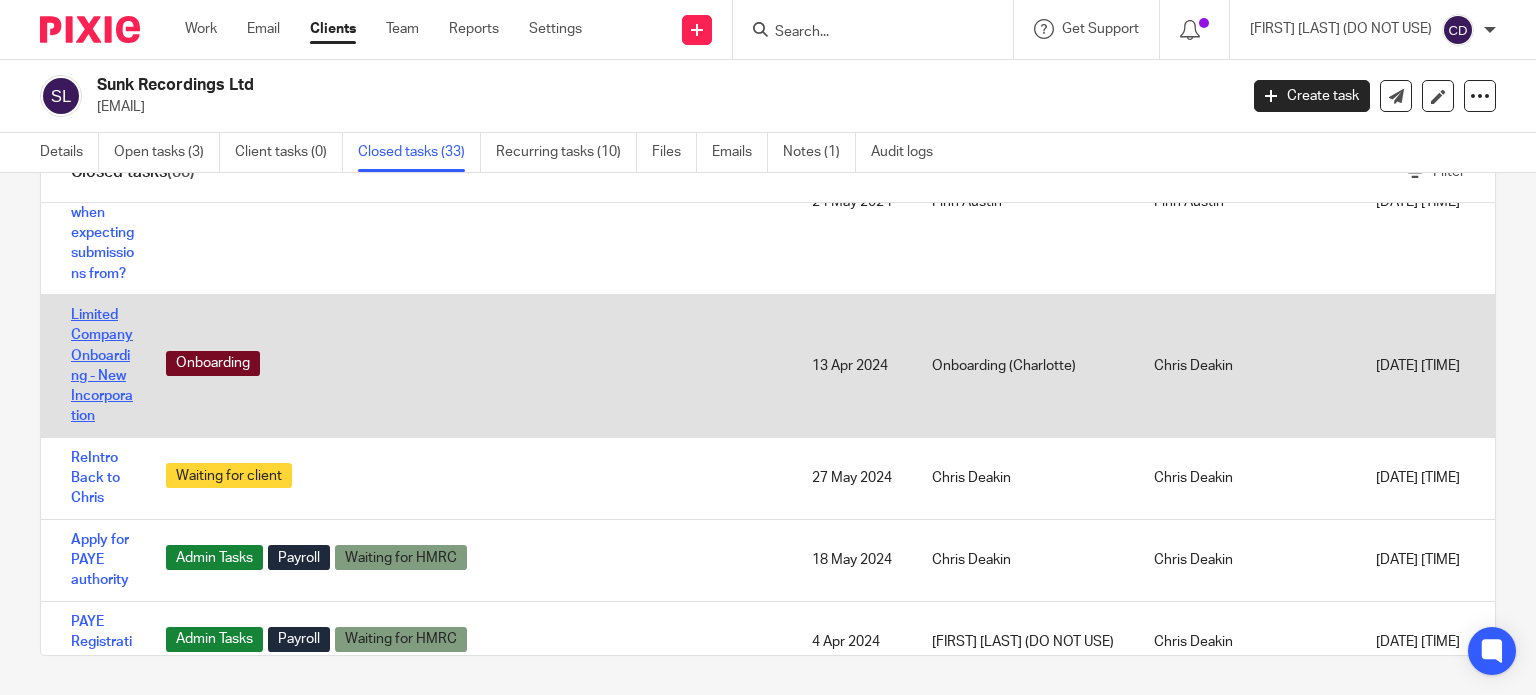 click on "Limited Company Onboarding - New Incorporation" at bounding box center (102, 366) 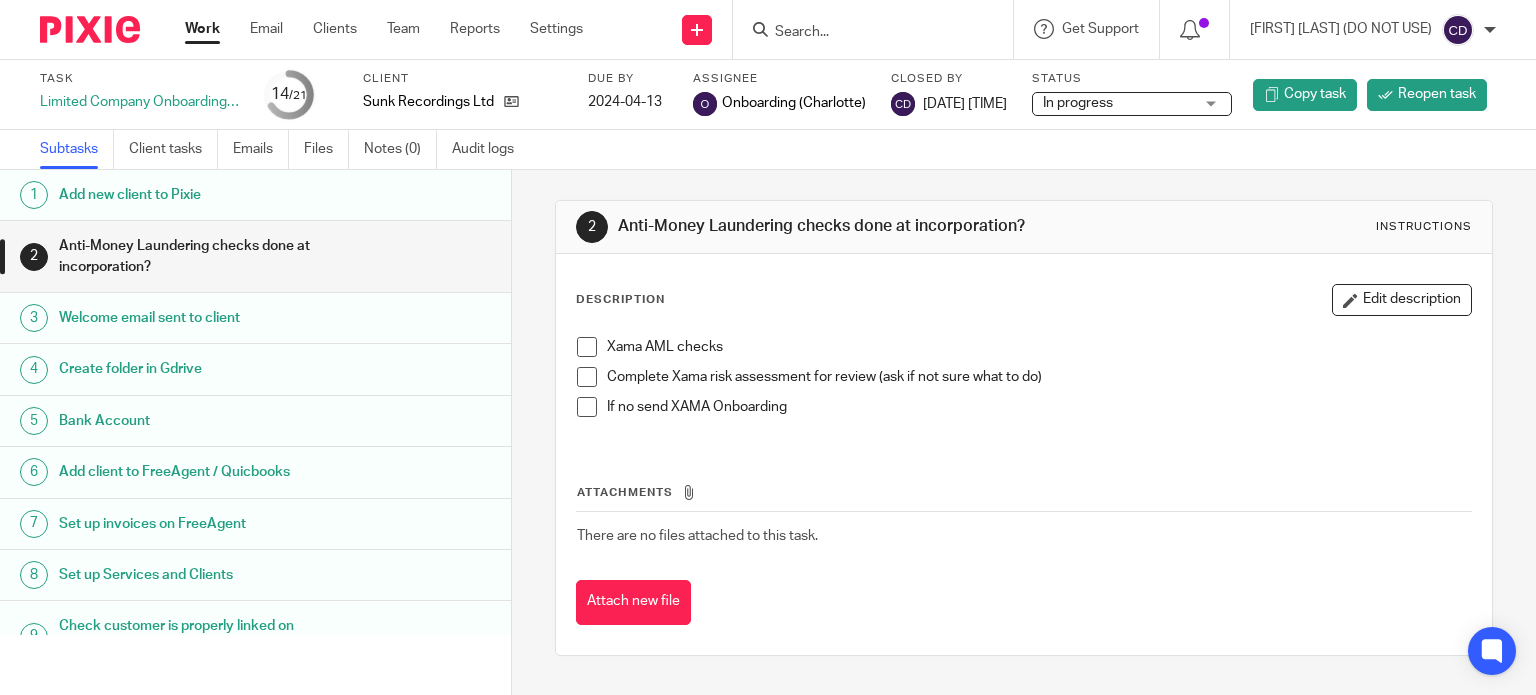 scroll, scrollTop: 0, scrollLeft: 0, axis: both 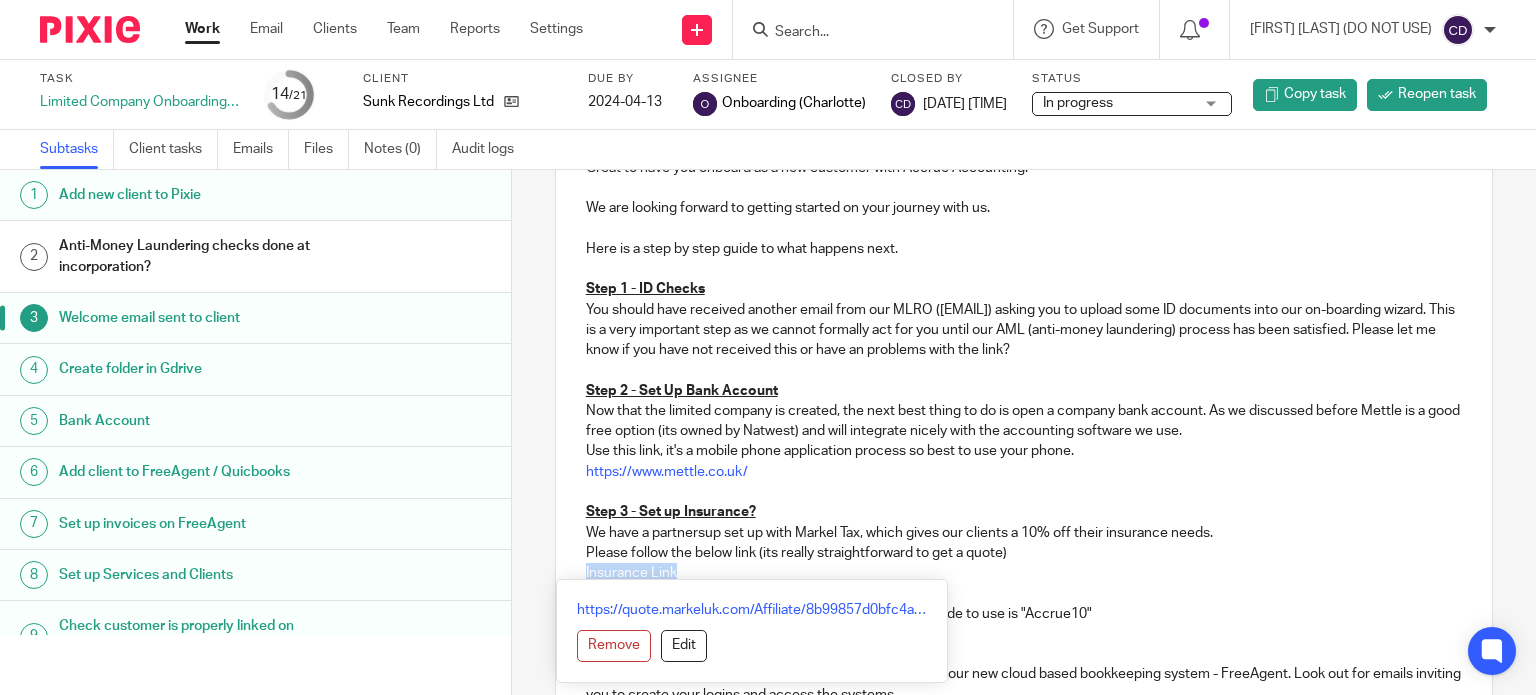 drag, startPoint x: 672, startPoint y: 574, endPoint x: 578, endPoint y: 574, distance: 94 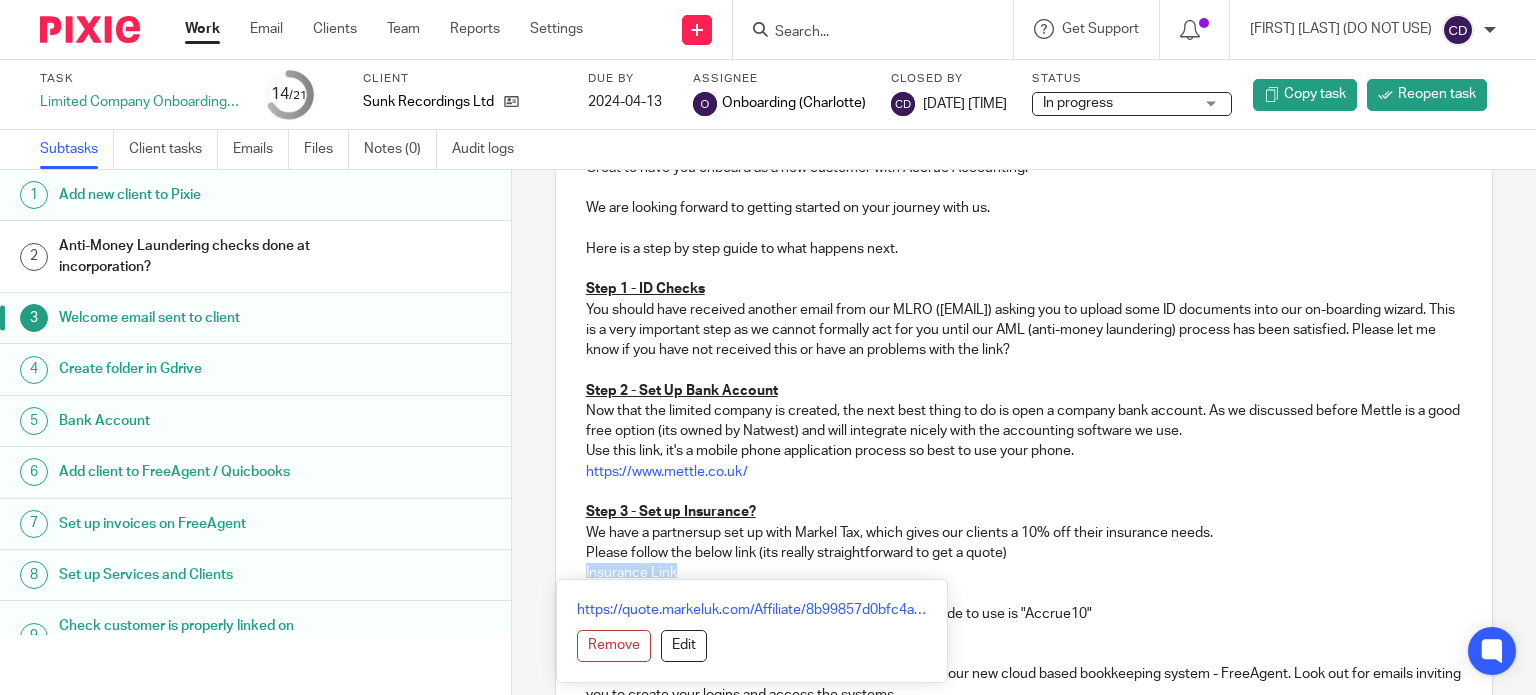 copy on "Insurance Link" 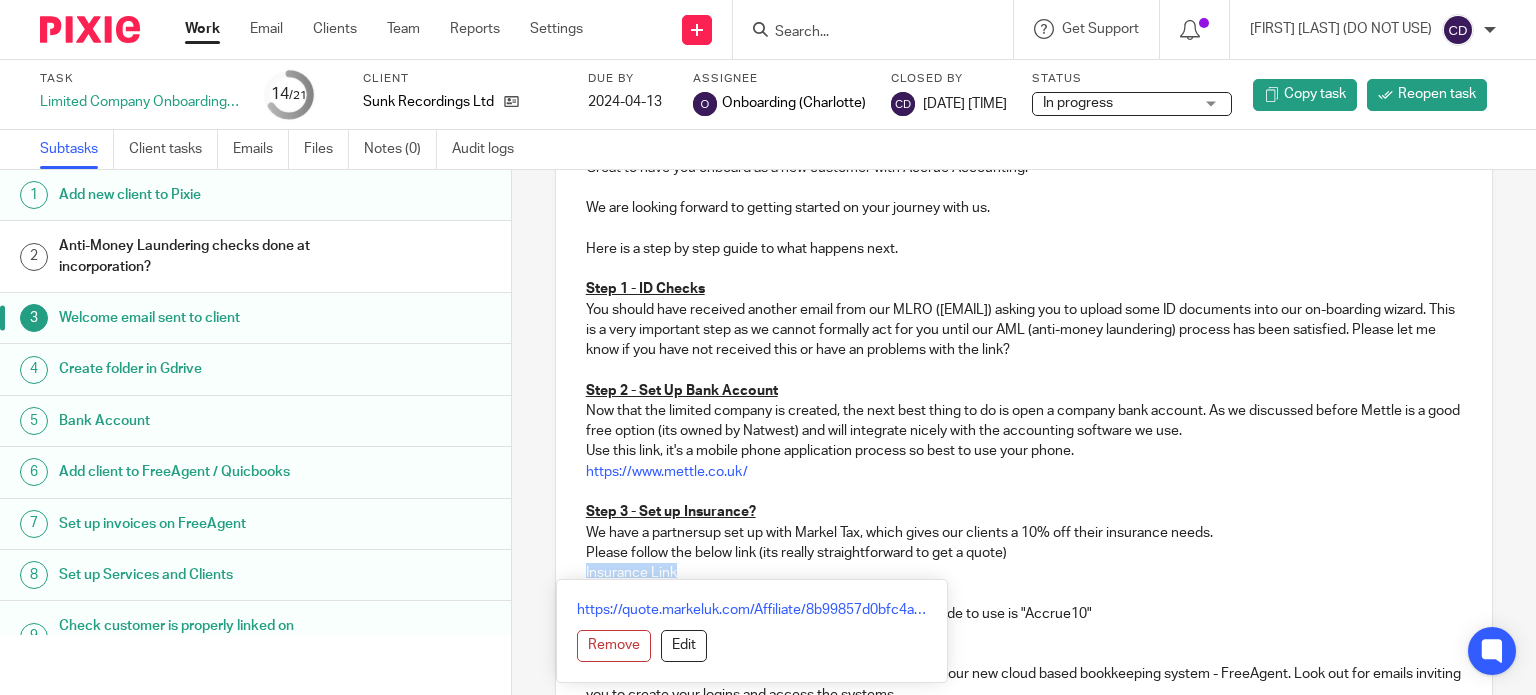 click on "Insurance Link" at bounding box center [631, 573] 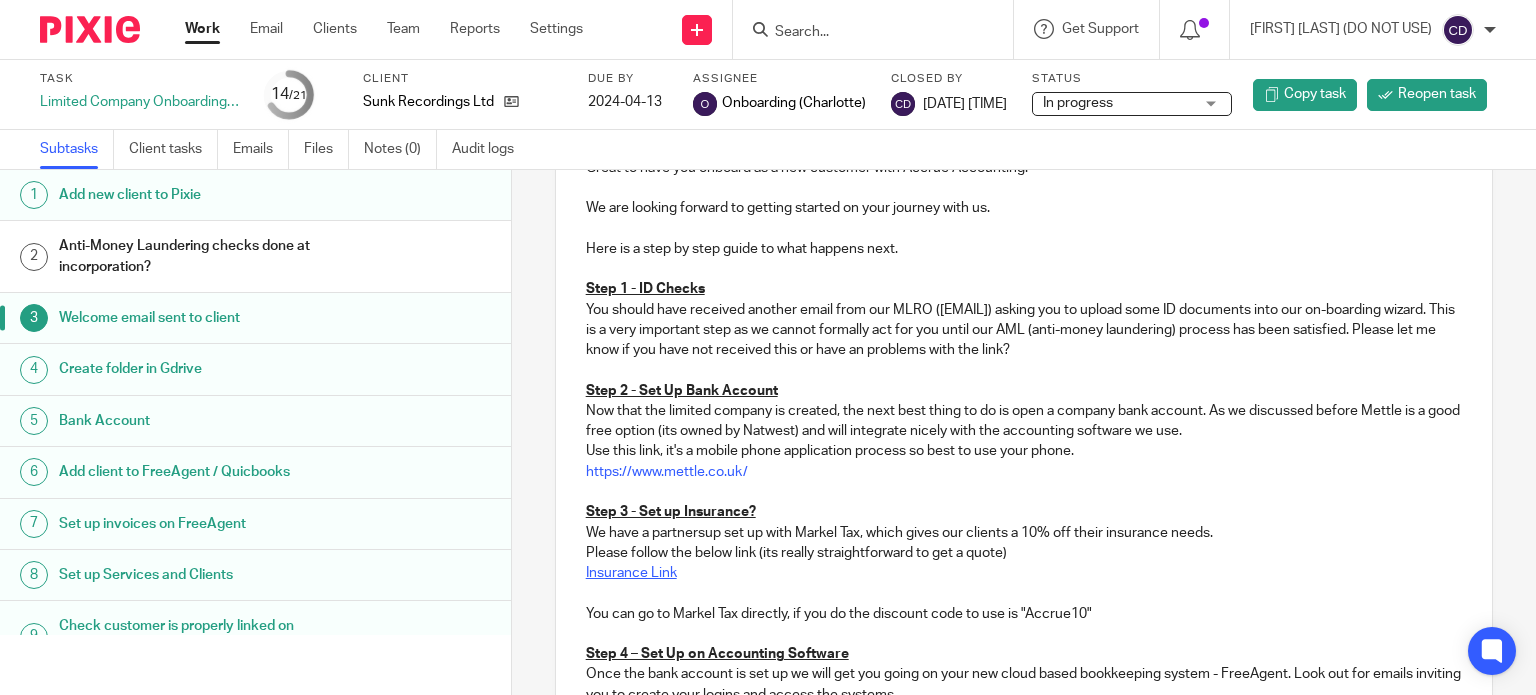click on "Insurance Link" at bounding box center (631, 573) 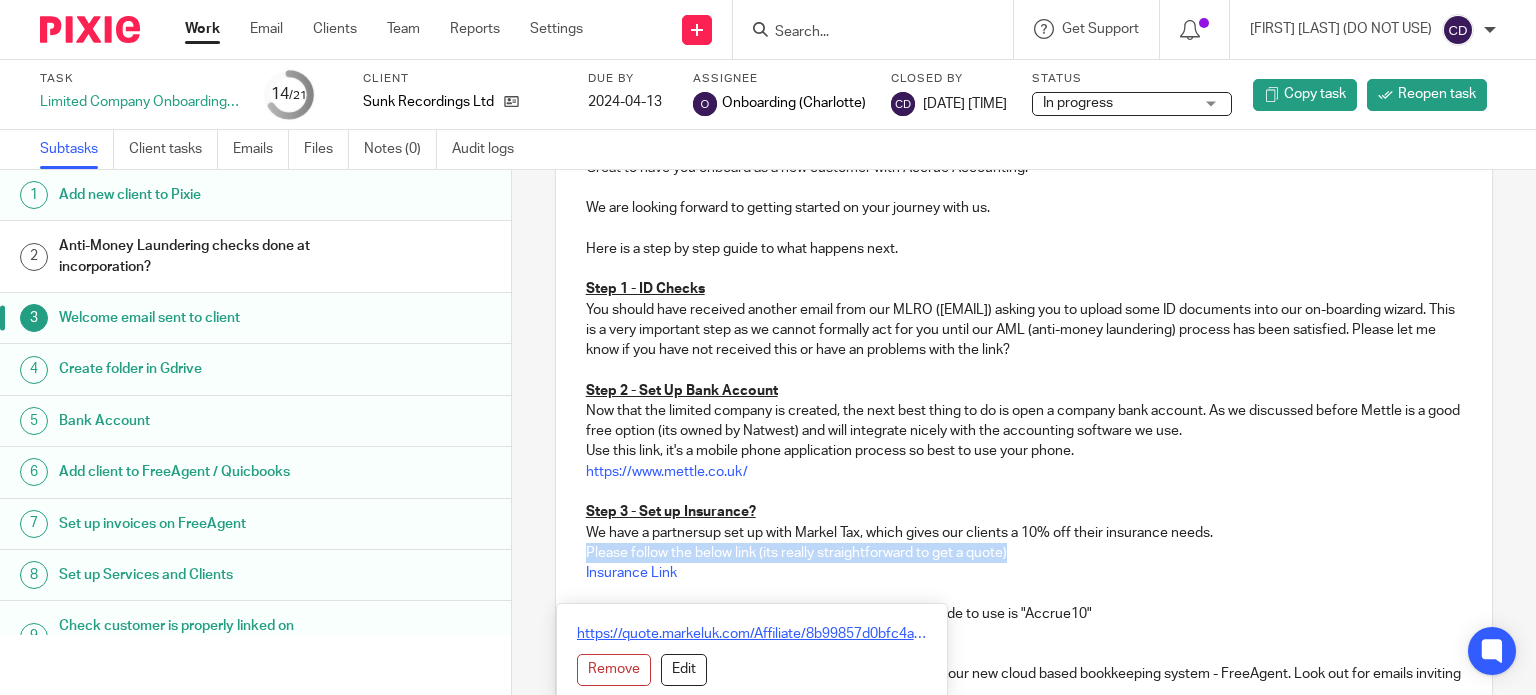 click on "https://quote.markeluk.com/Affiliate/8b99857d0bfc4a6b888bdd55e30307cf/d2f91b2c37824586a0522ed2b4a15927" at bounding box center (752, 634) 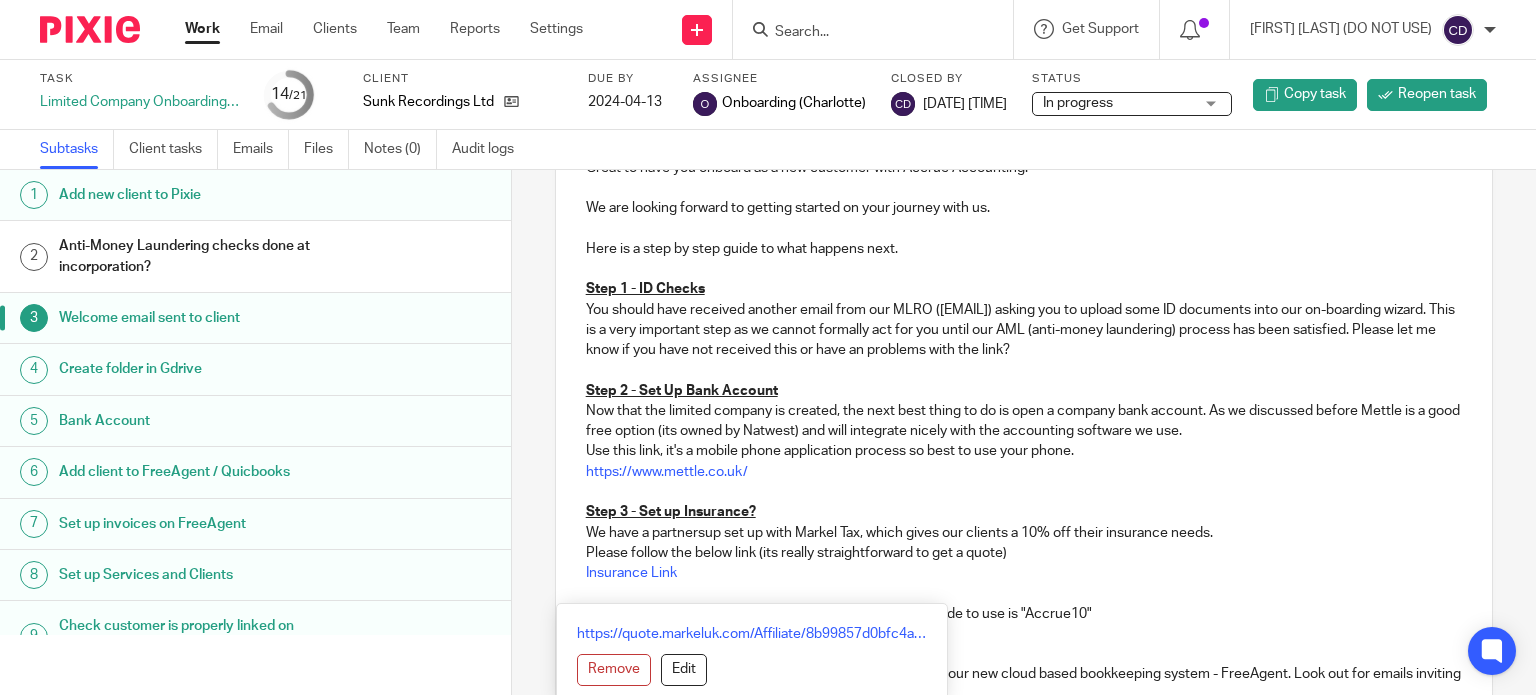 click on "We have a partnersup set up with Markel Tax, which gives our clients a 10% off their insurance needs." at bounding box center (1024, 533) 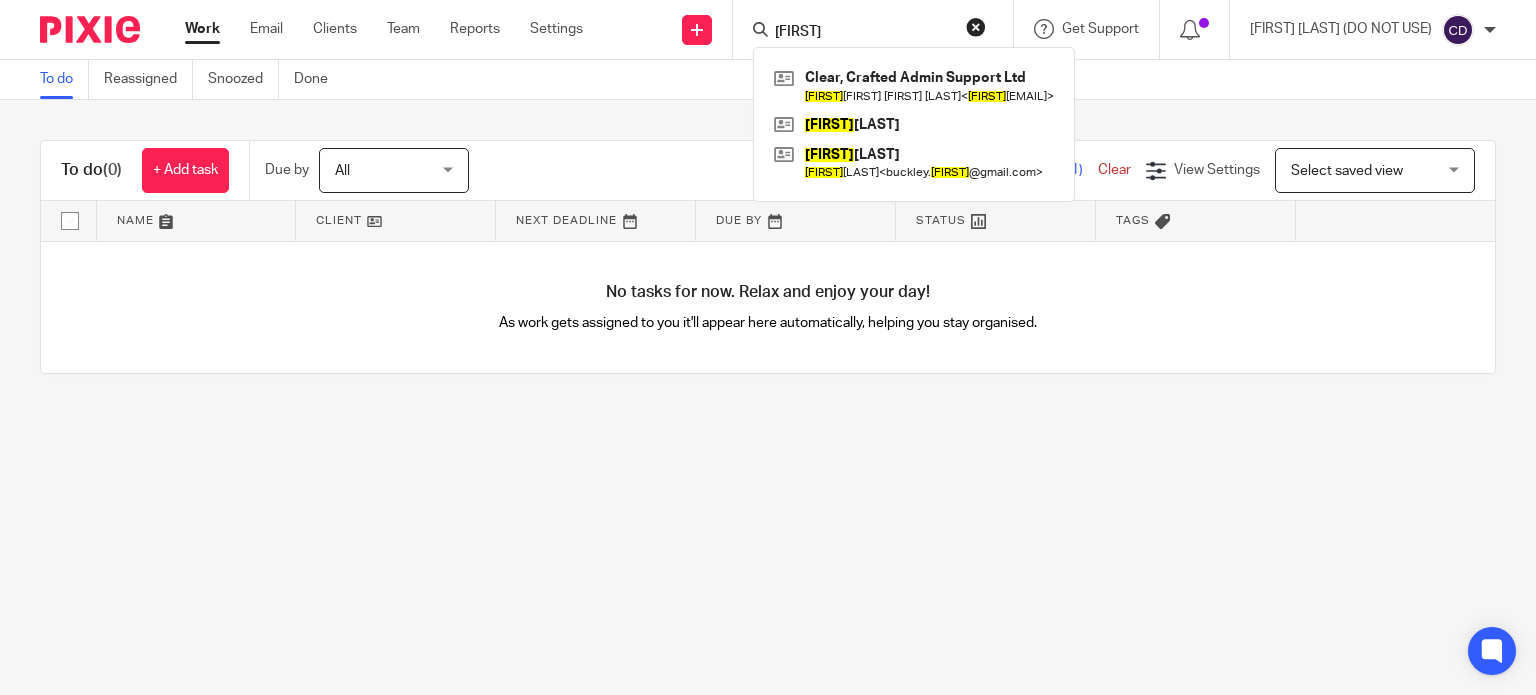 scroll, scrollTop: 0, scrollLeft: 0, axis: both 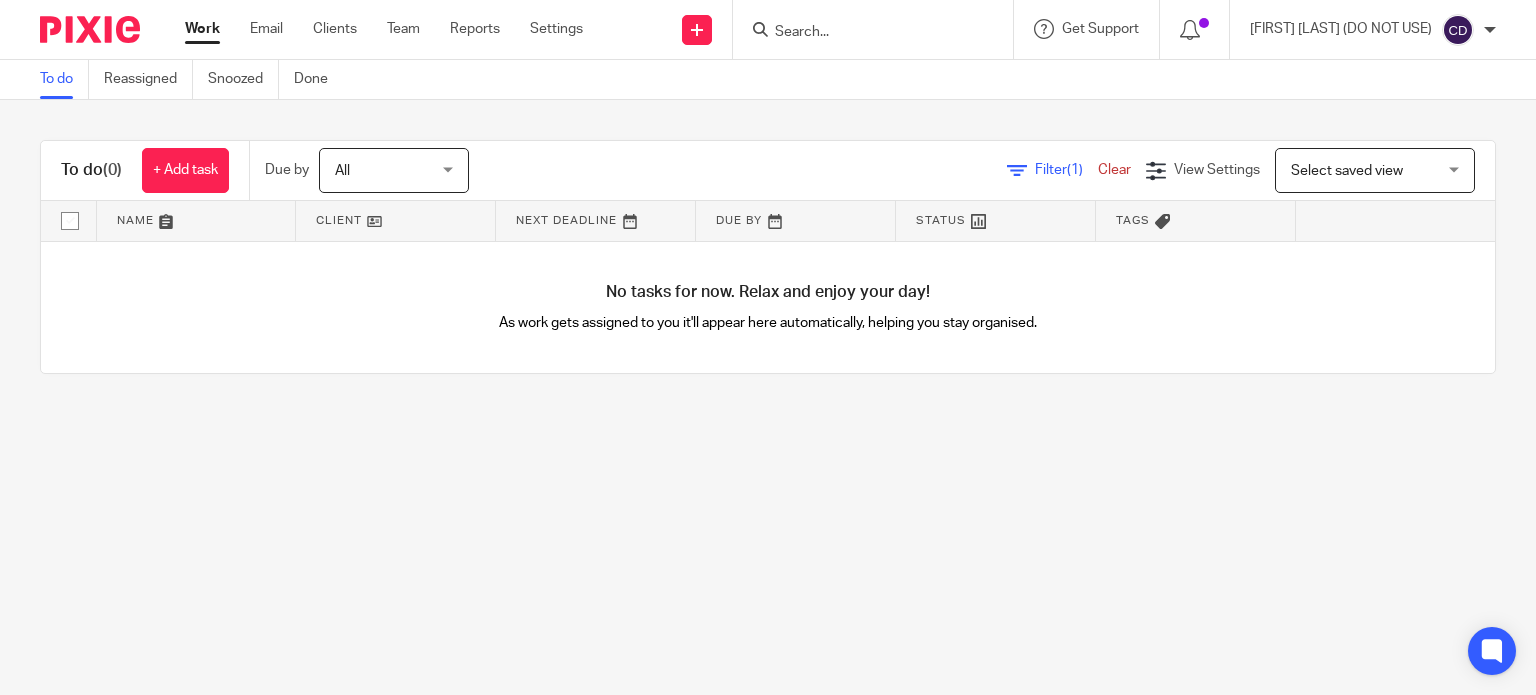 click on "All" at bounding box center [388, 170] 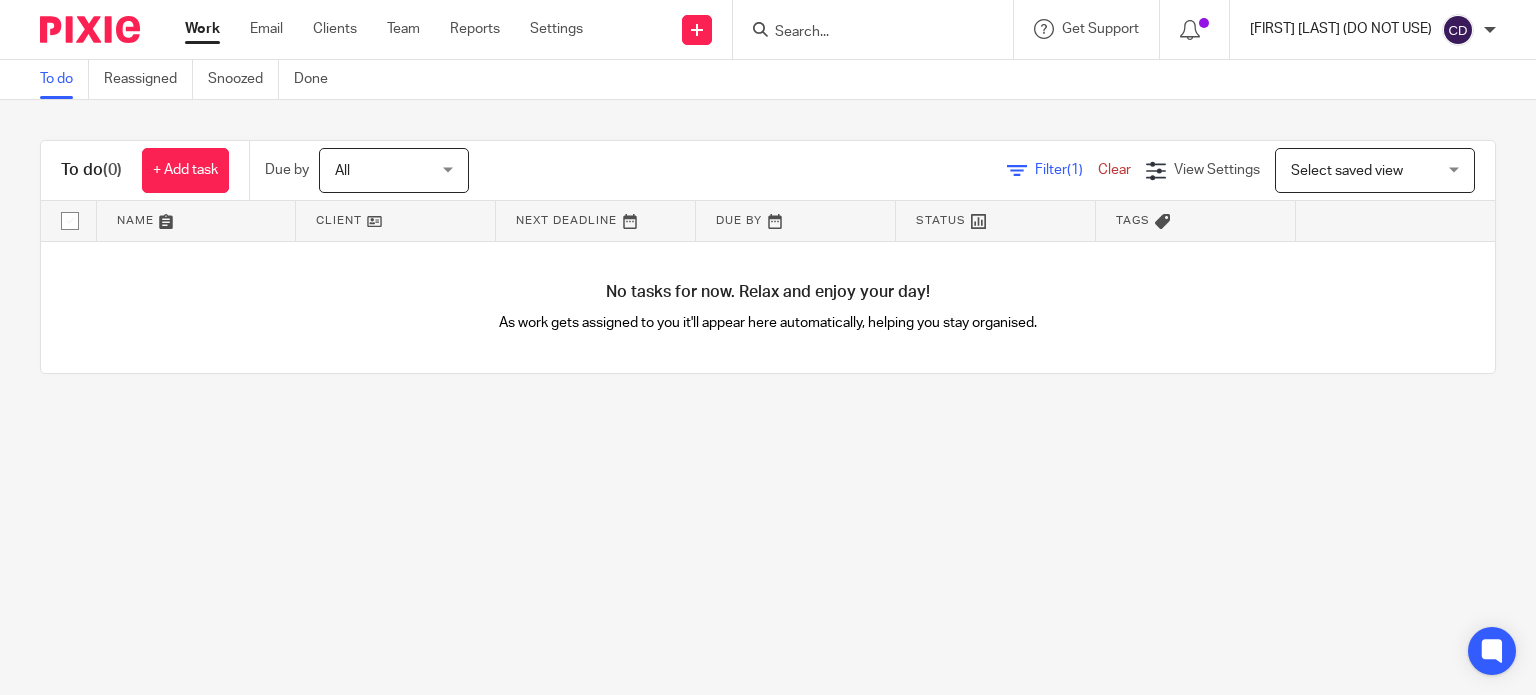click on "[FIRST] [LAST] (DO NOT USE)" at bounding box center (1341, 29) 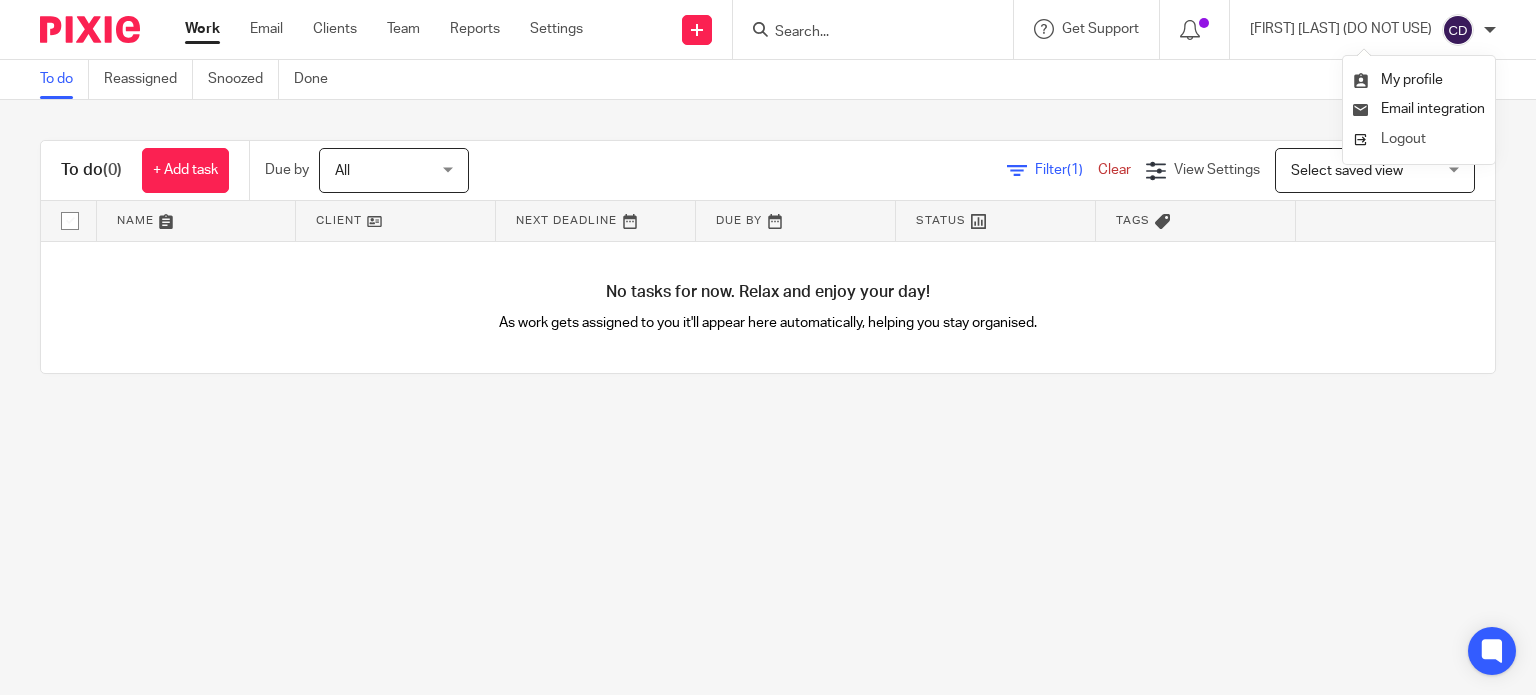 click on "Logout" at bounding box center (1419, 139) 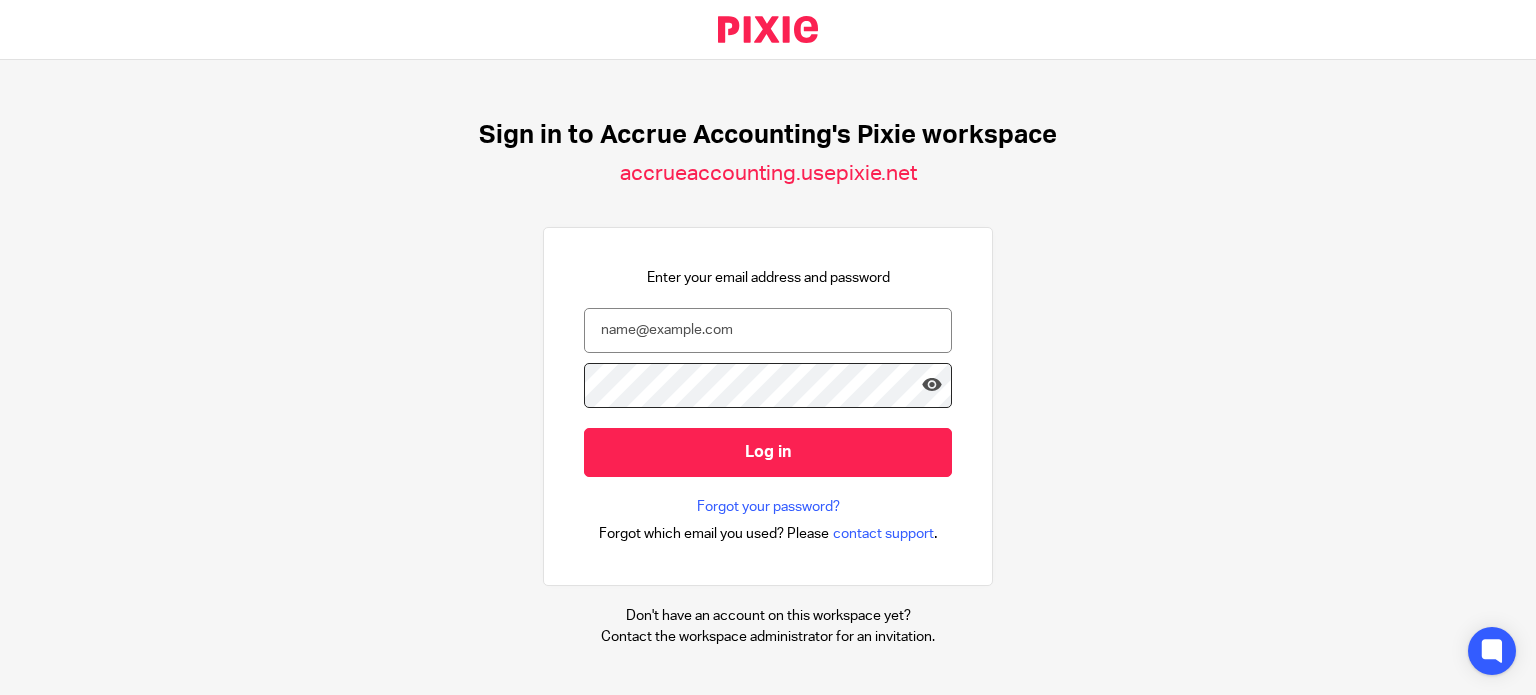 scroll, scrollTop: 0, scrollLeft: 0, axis: both 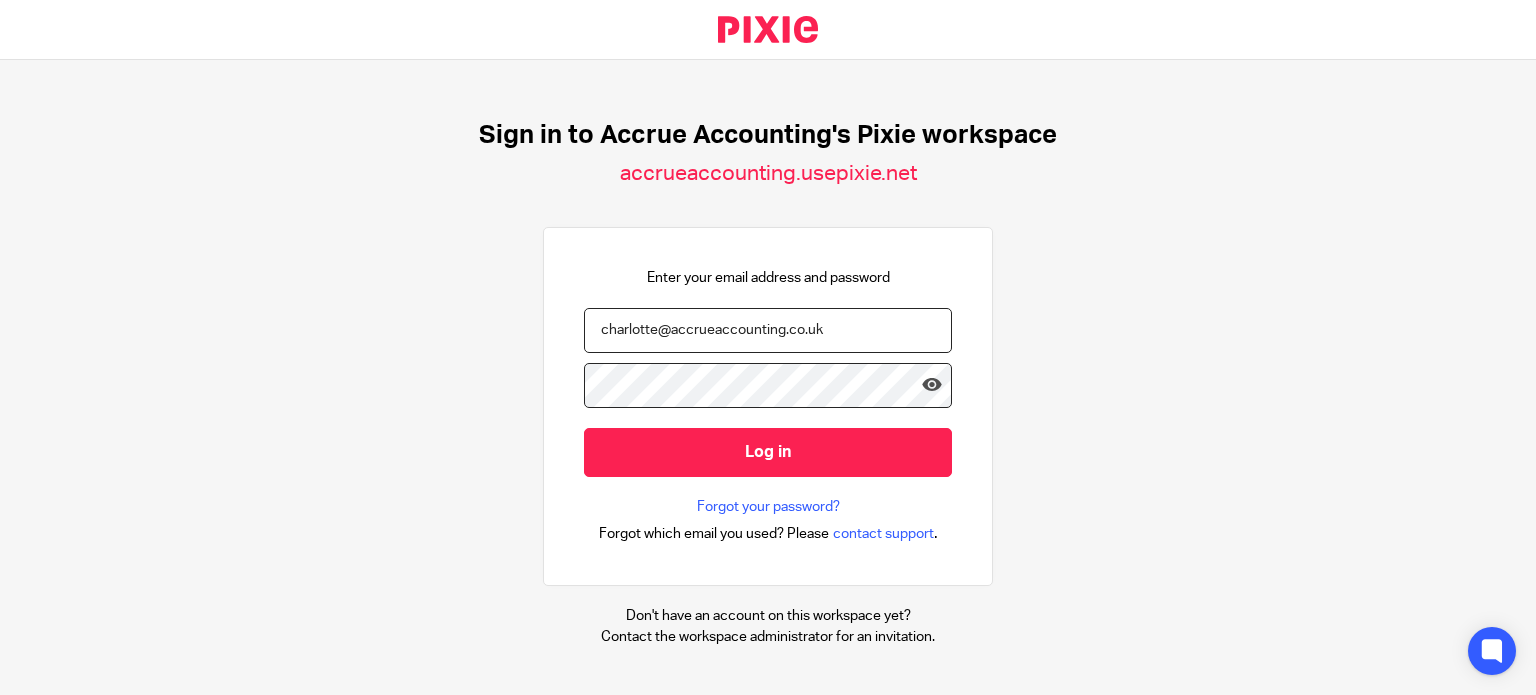 click on "charlotte@accrueaccounting.co.uk" at bounding box center [768, 330] 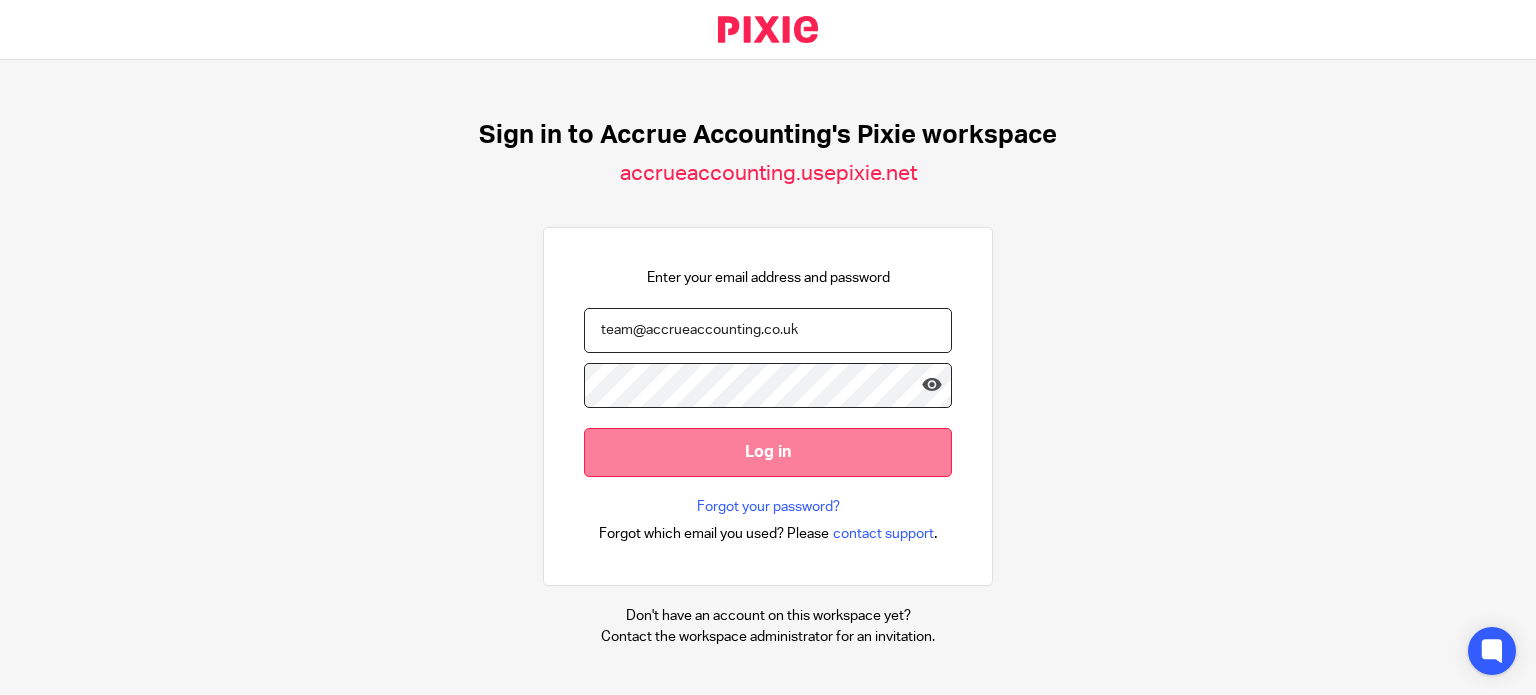 click on "Log in" at bounding box center [768, 452] 